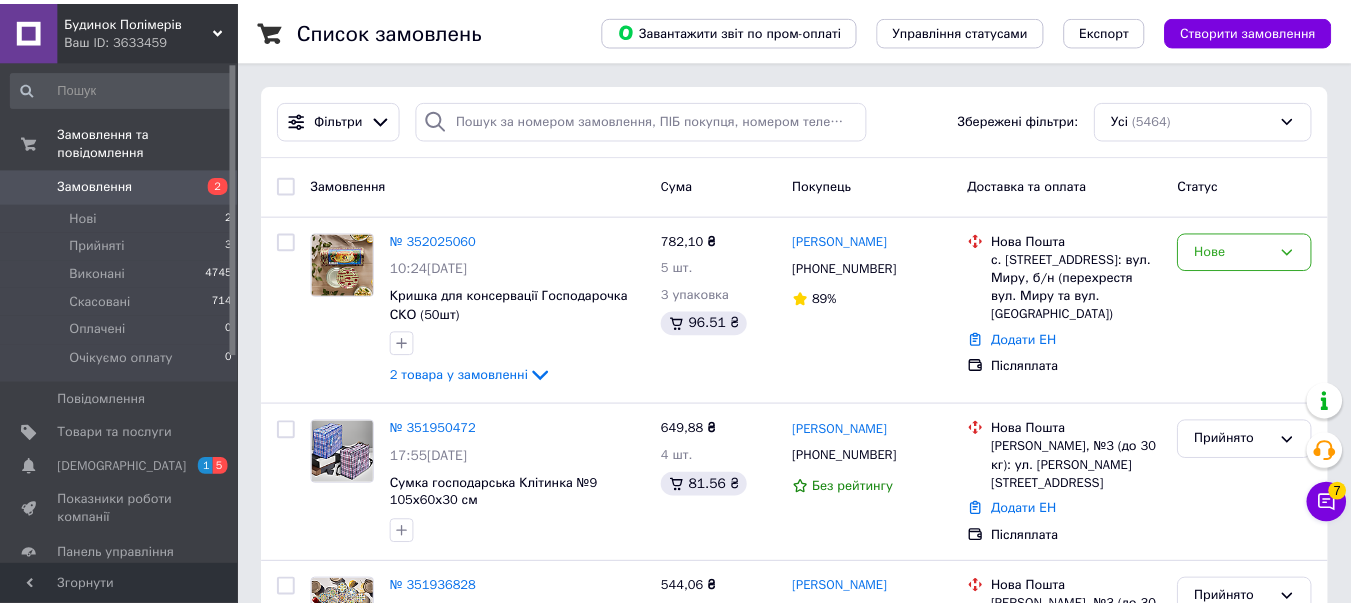 scroll, scrollTop: 0, scrollLeft: 0, axis: both 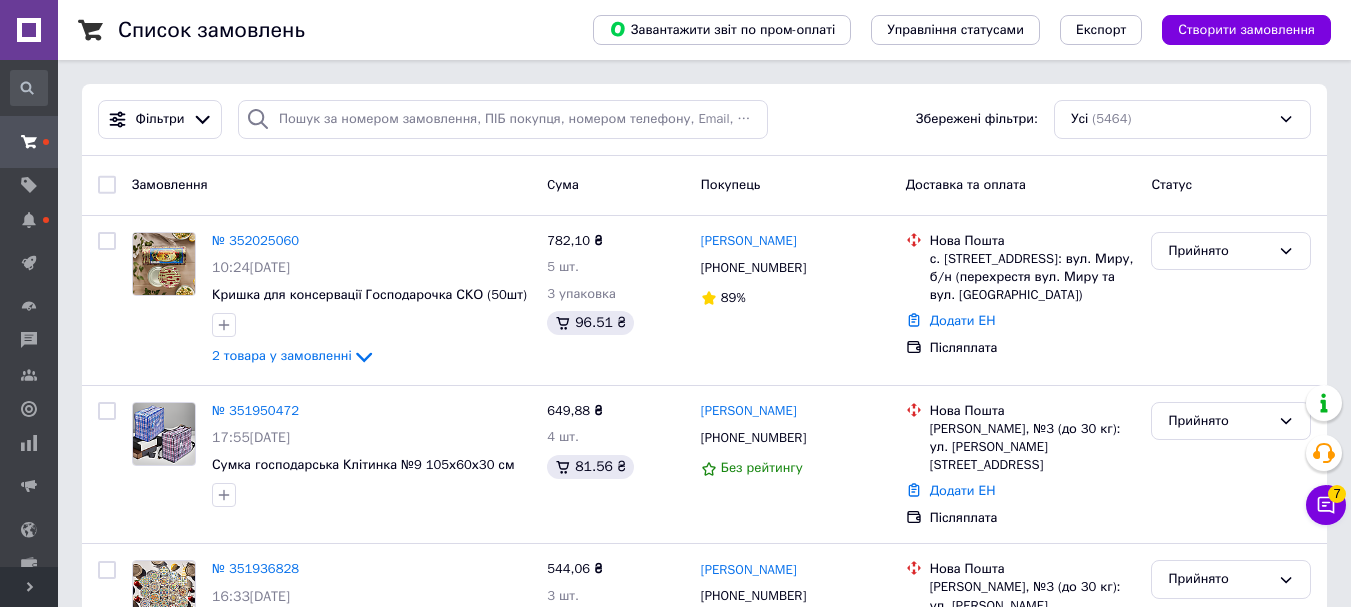click on "Розгорнути" at bounding box center [29, 587] 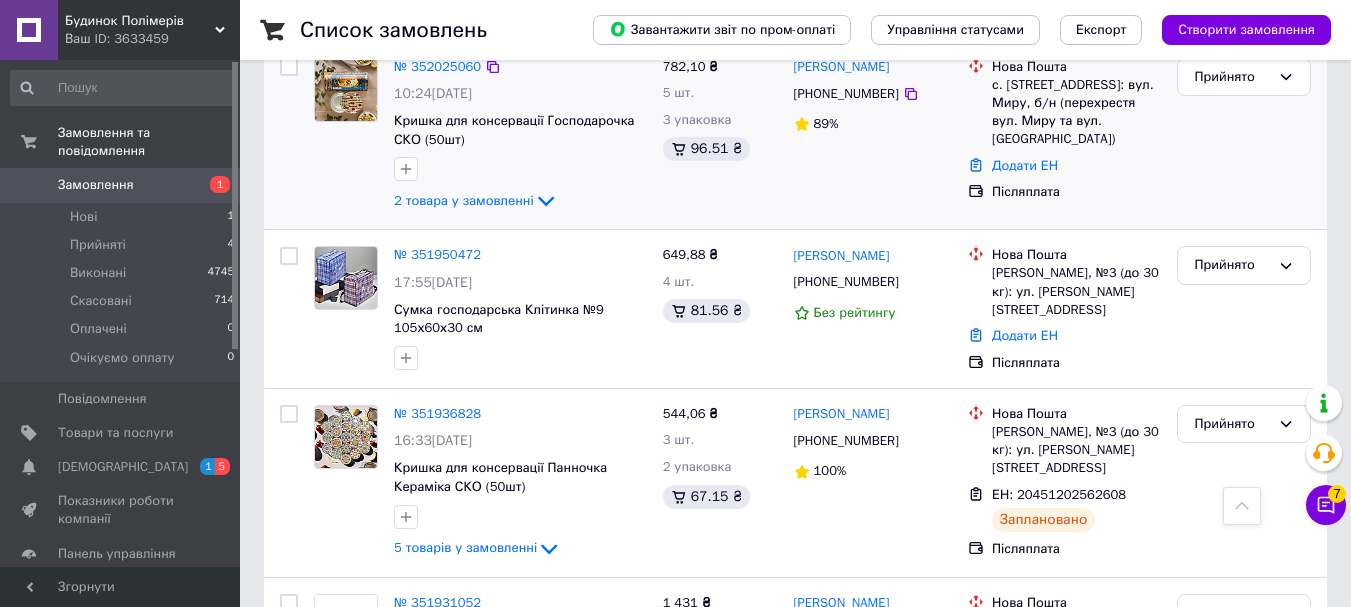 scroll, scrollTop: 0, scrollLeft: 0, axis: both 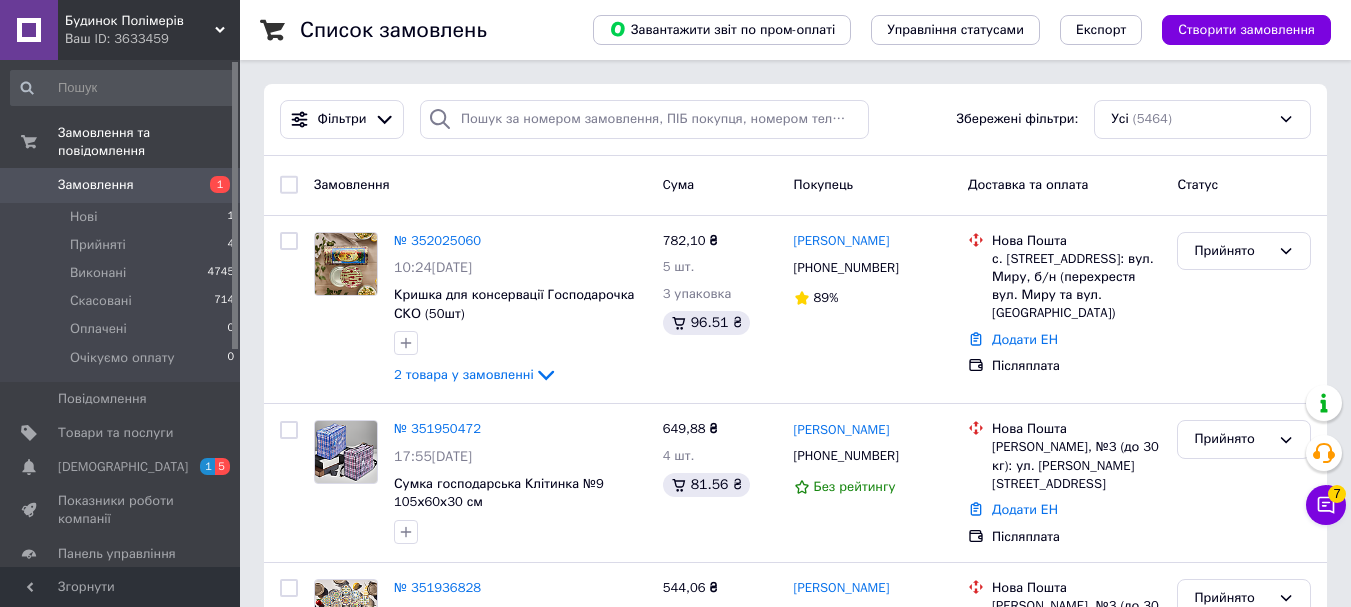 click on "Фільтри Збережені фільтри: Усі (5464)" at bounding box center [795, 119] 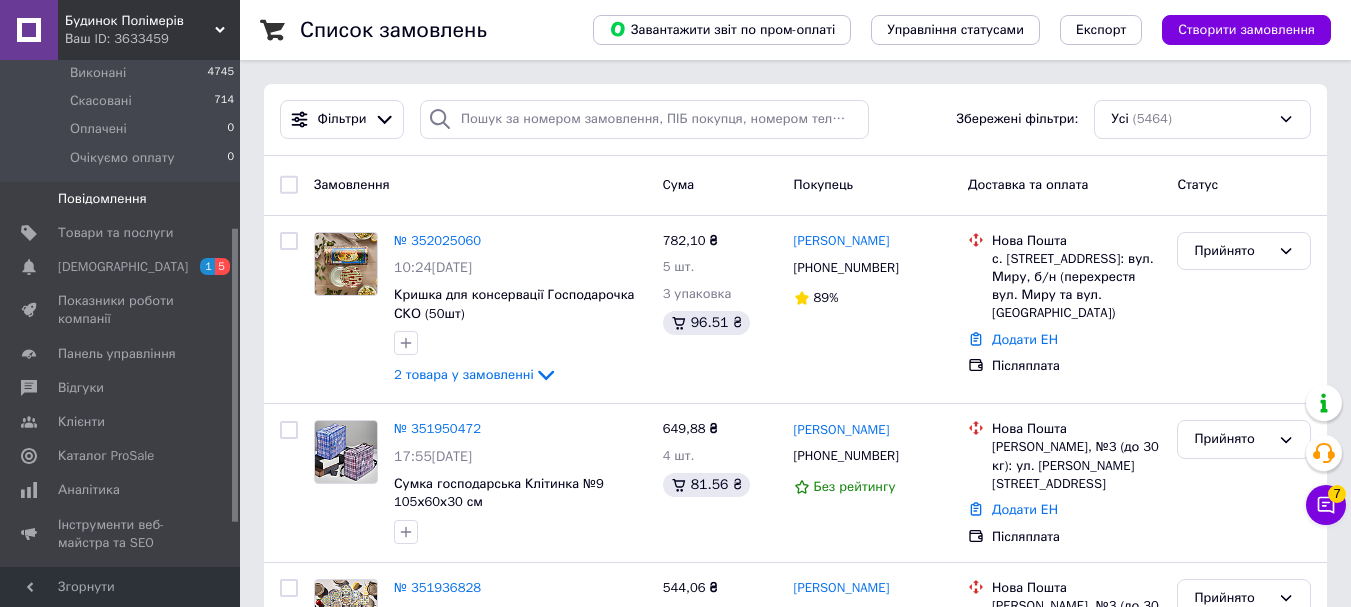 scroll, scrollTop: 300, scrollLeft: 0, axis: vertical 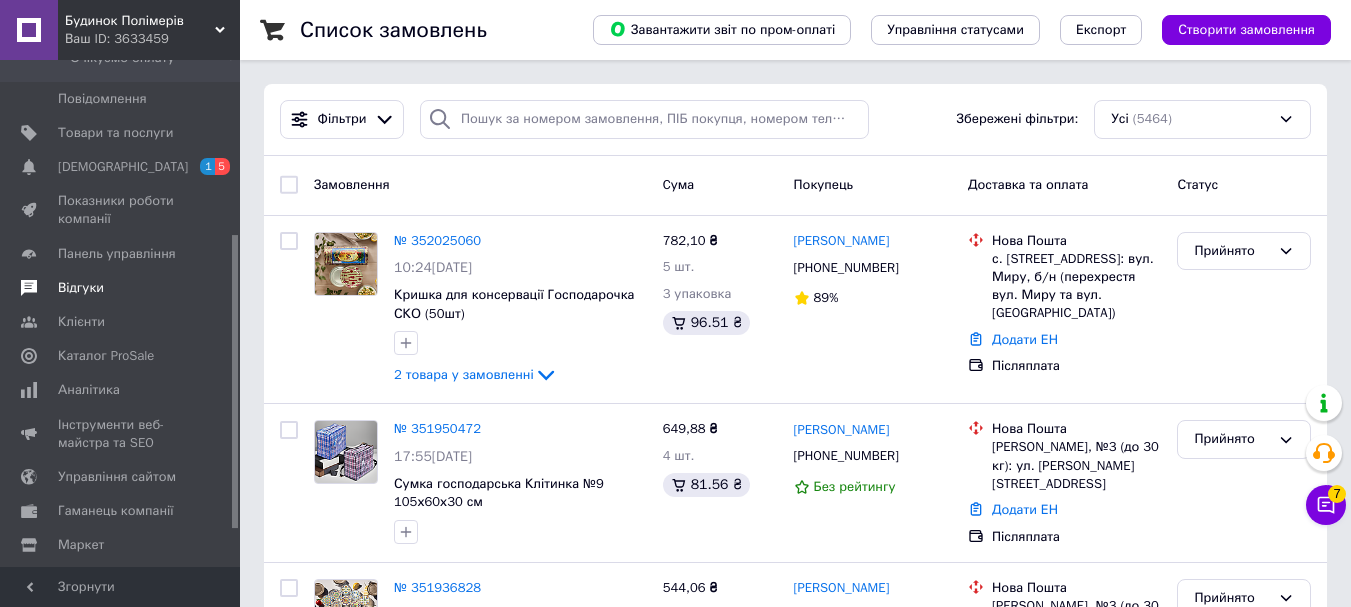 click on "Відгуки" at bounding box center (81, 288) 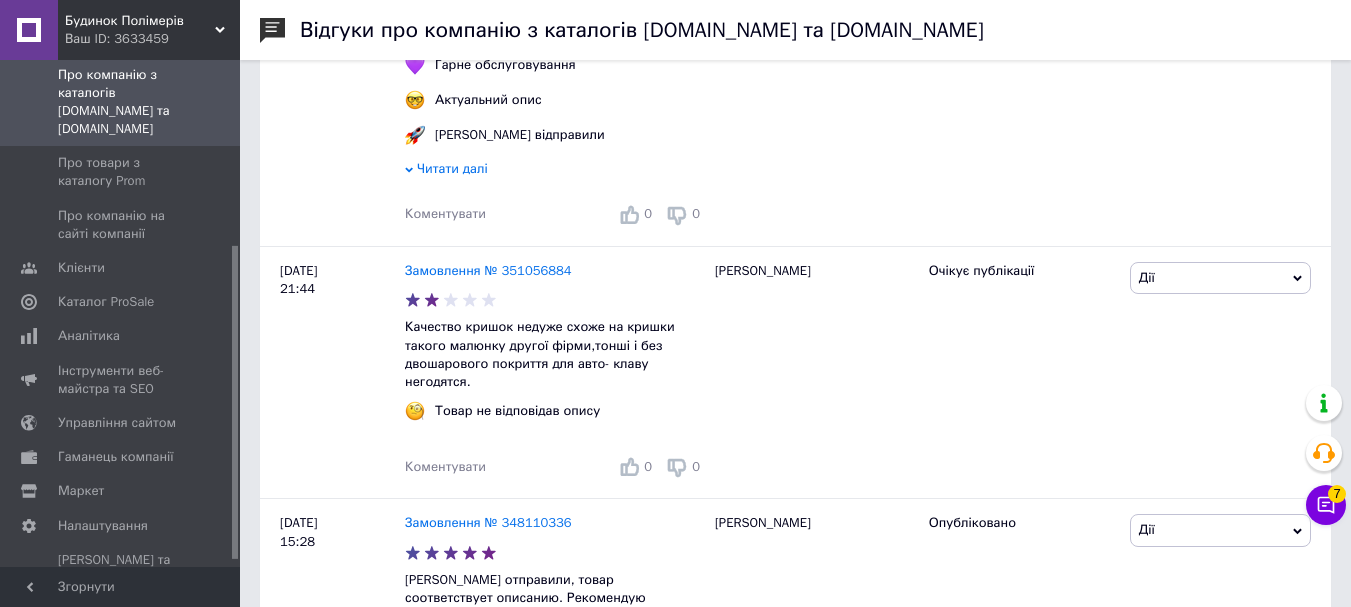 scroll, scrollTop: 500, scrollLeft: 0, axis: vertical 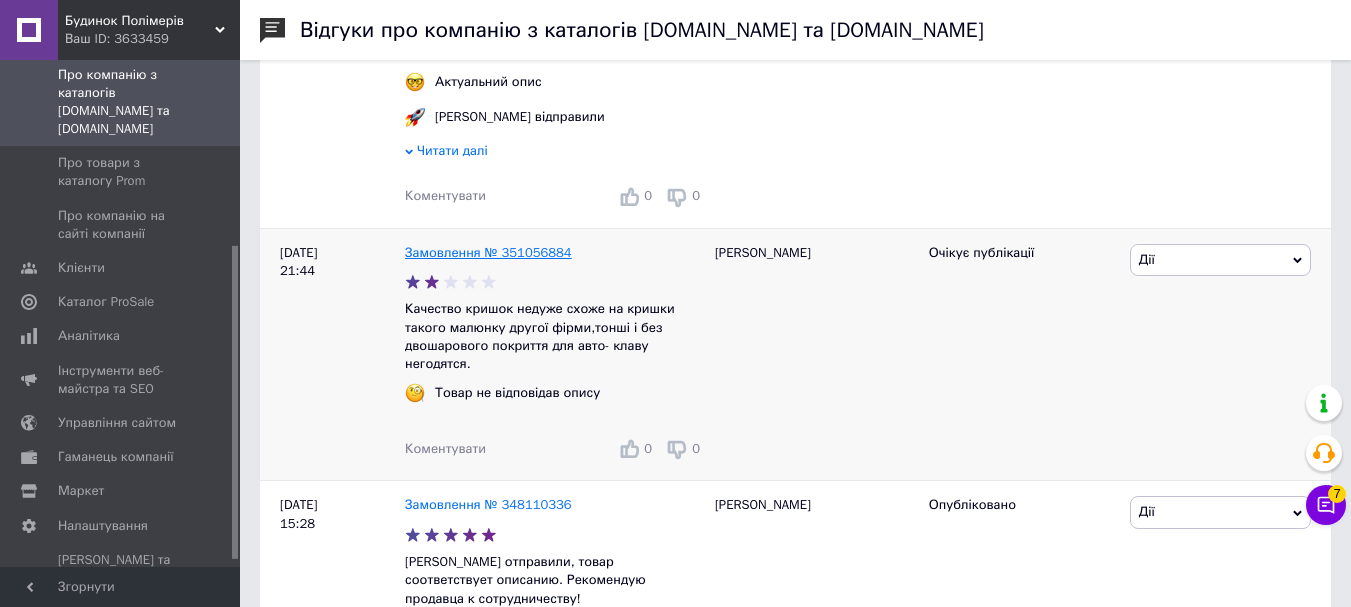 click on "Замовлення № 351056884" at bounding box center (488, 252) 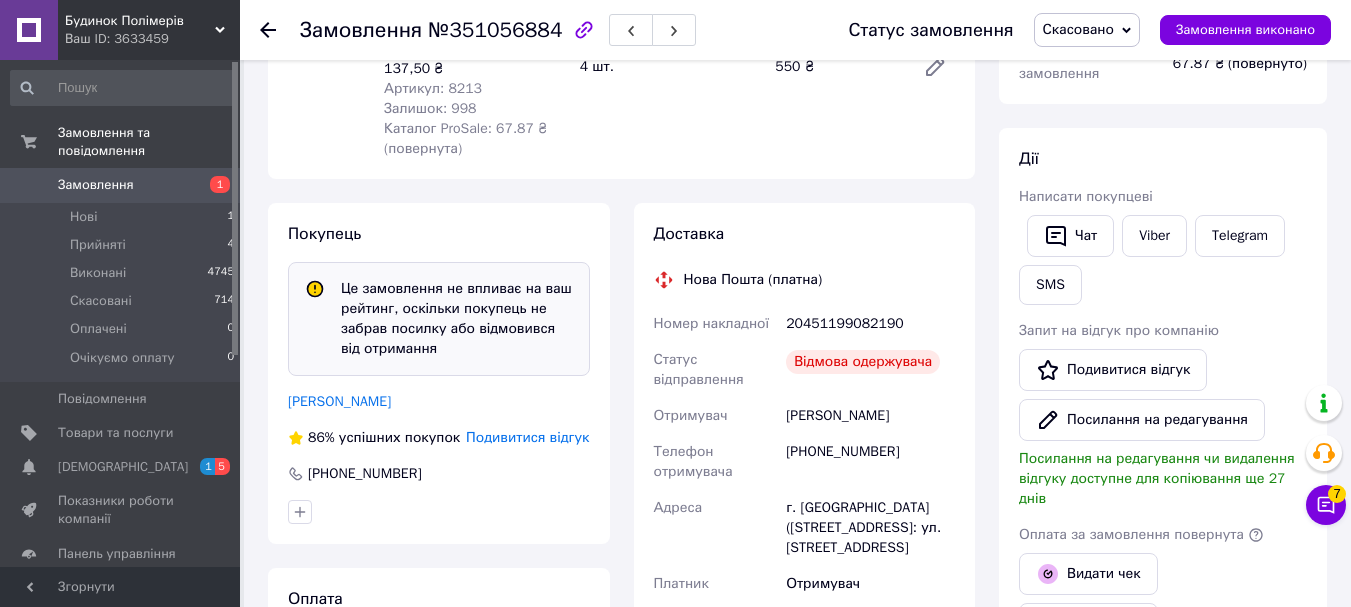 scroll, scrollTop: 400, scrollLeft: 0, axis: vertical 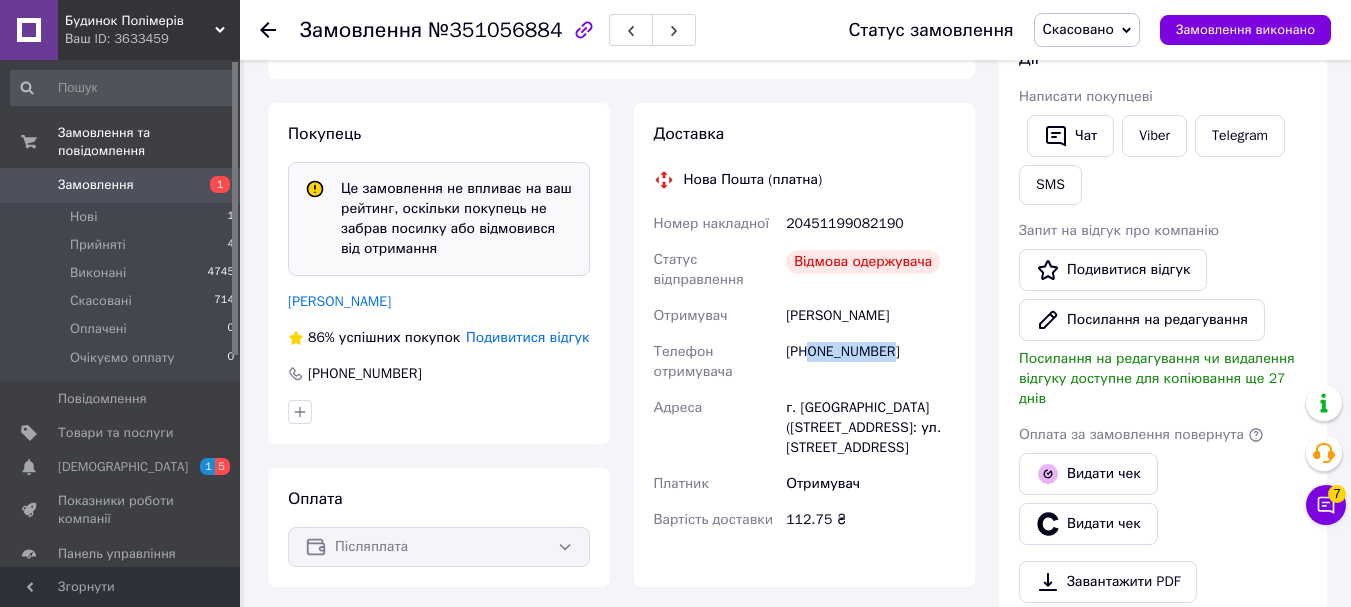 drag, startPoint x: 811, startPoint y: 351, endPoint x: 919, endPoint y: 348, distance: 108.04166 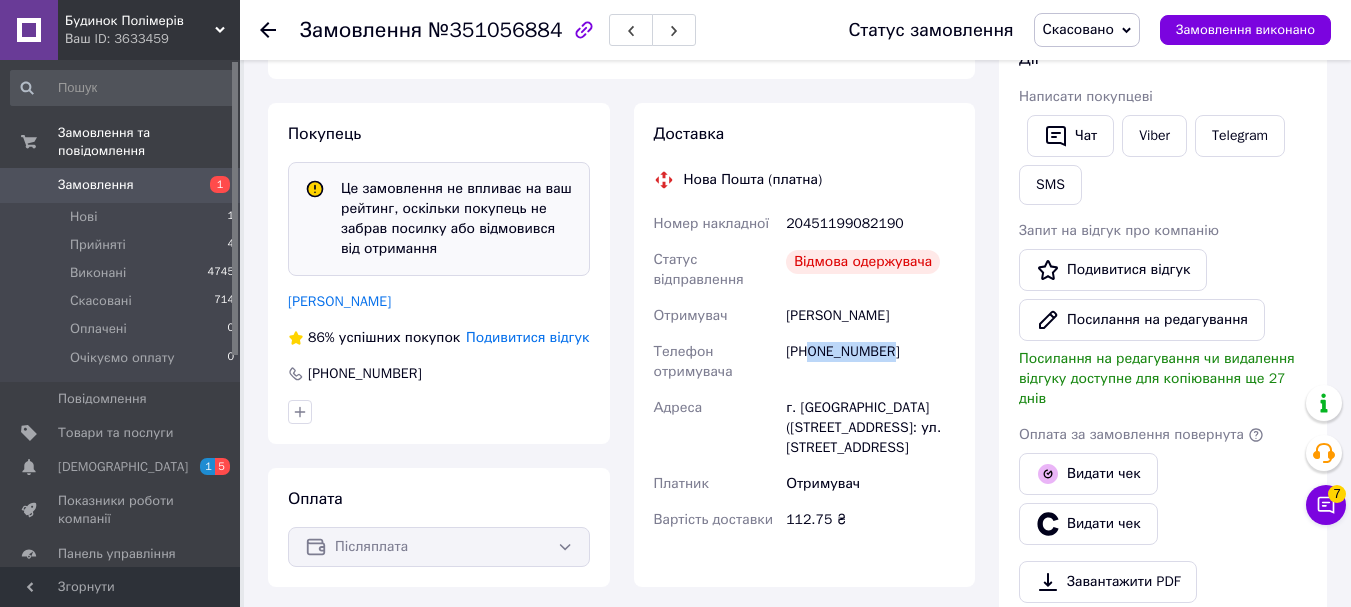 copy on "0661313872" 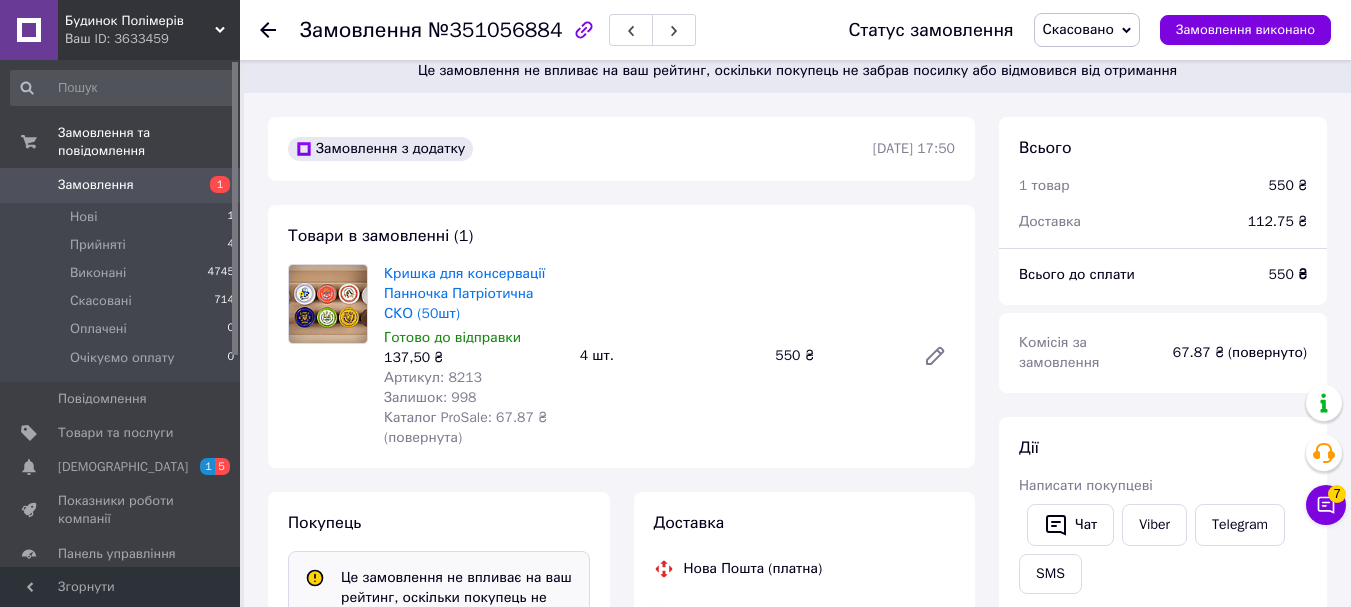 scroll, scrollTop: 0, scrollLeft: 0, axis: both 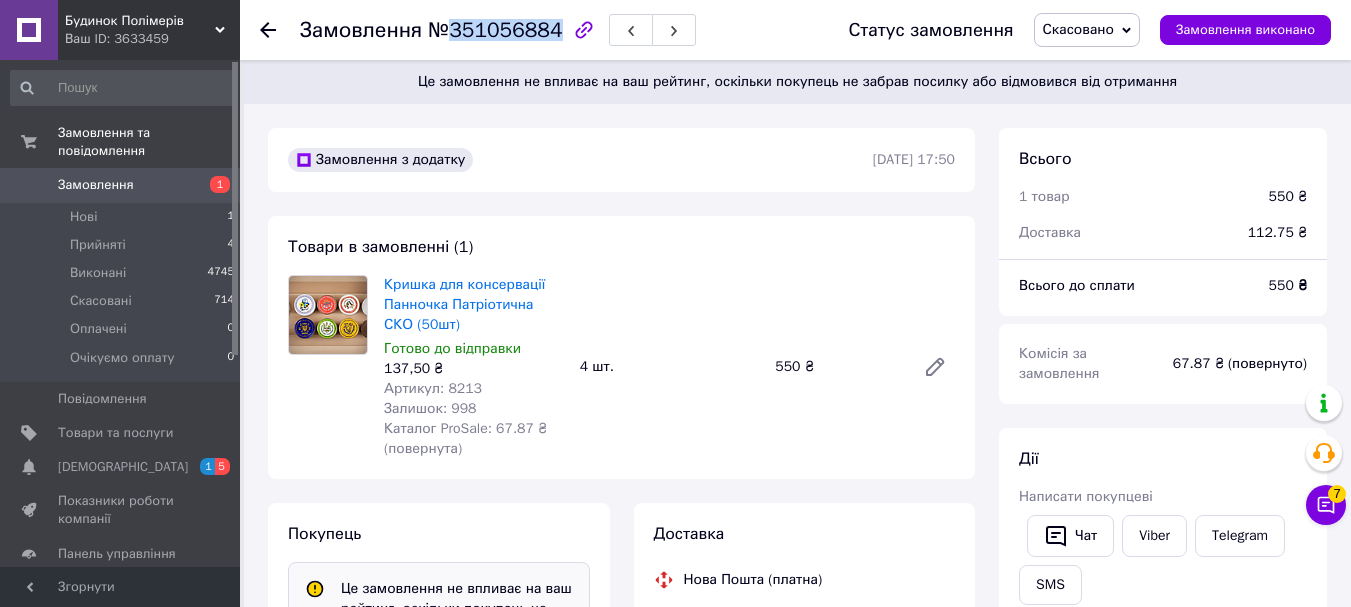 drag, startPoint x: 446, startPoint y: 22, endPoint x: 545, endPoint y: 17, distance: 99.12618 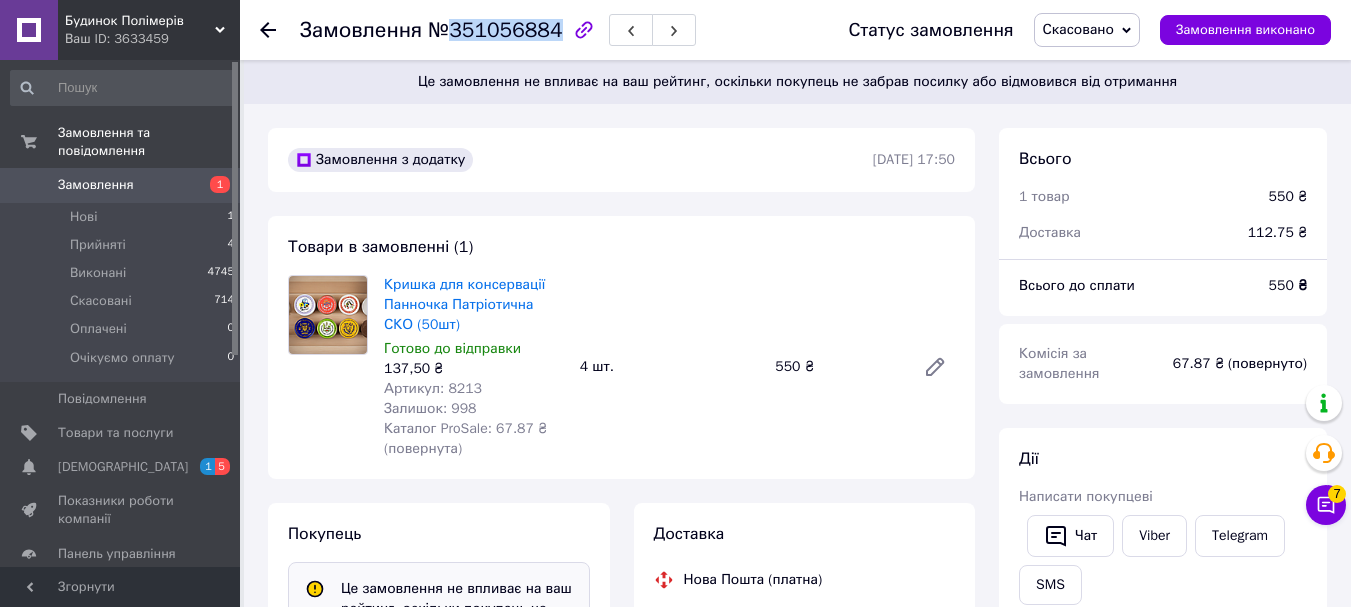 click on "№351056884" at bounding box center (495, 30) 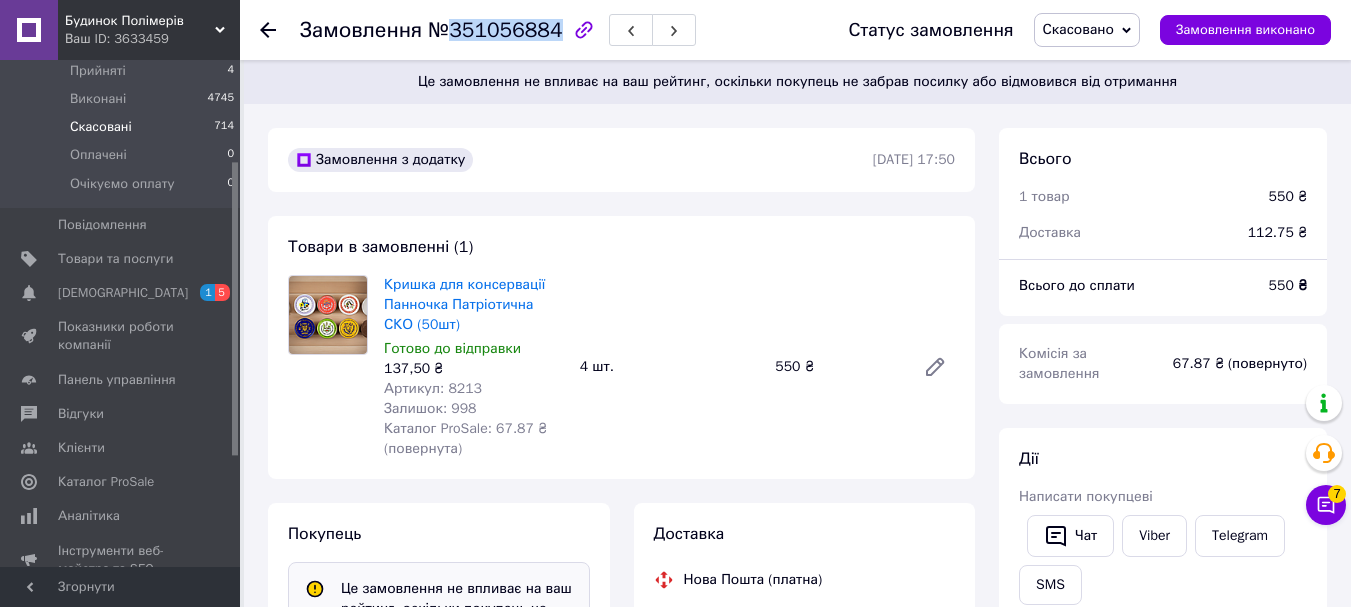 scroll, scrollTop: 200, scrollLeft: 0, axis: vertical 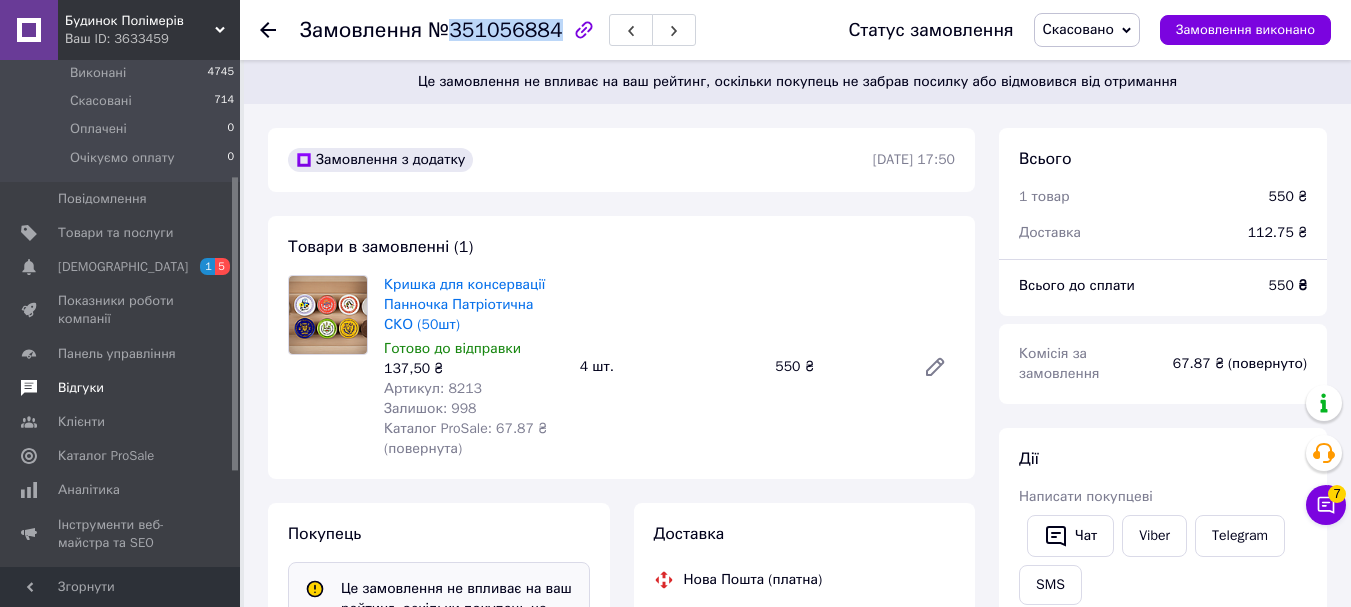 click on "Відгуки" at bounding box center [123, 388] 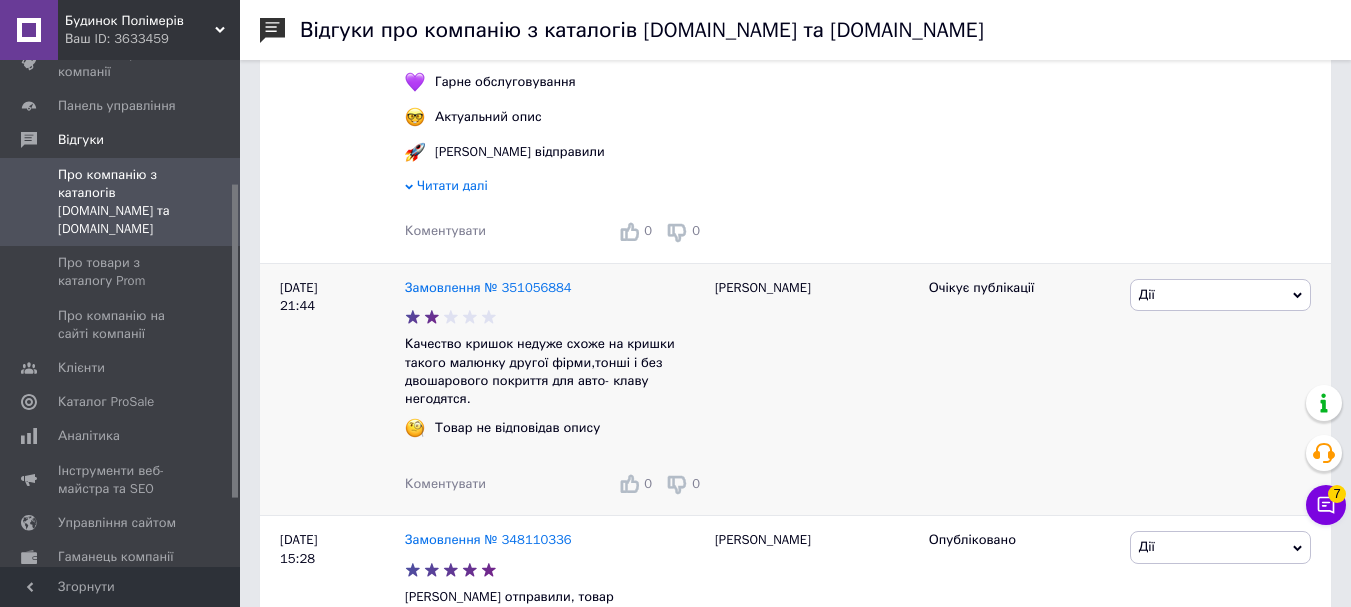 scroll, scrollTop: 500, scrollLeft: 0, axis: vertical 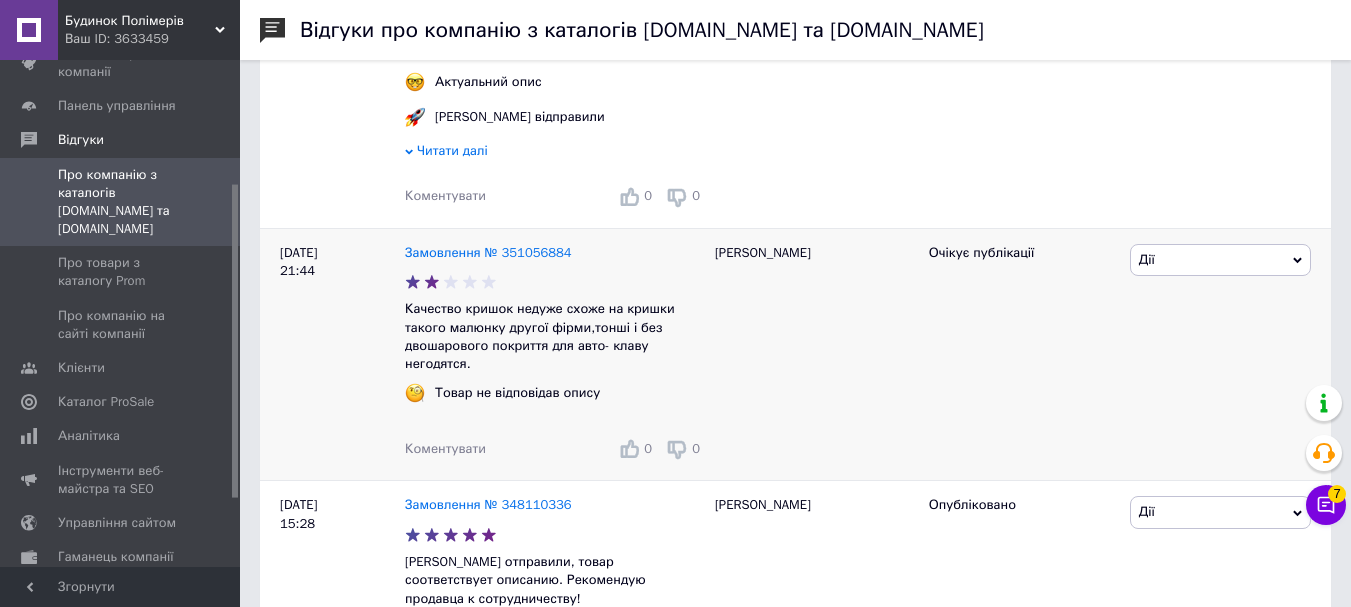 click on "Дії" at bounding box center [1220, 260] 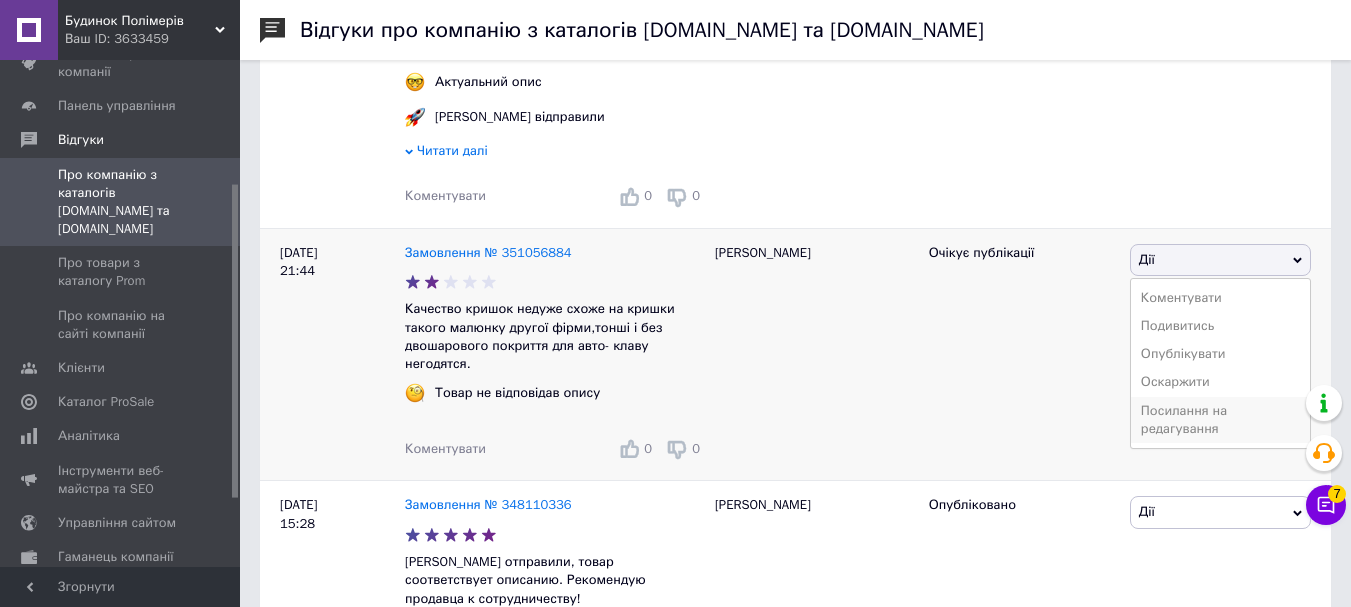 click on "Посилання на редагування" at bounding box center [1220, 420] 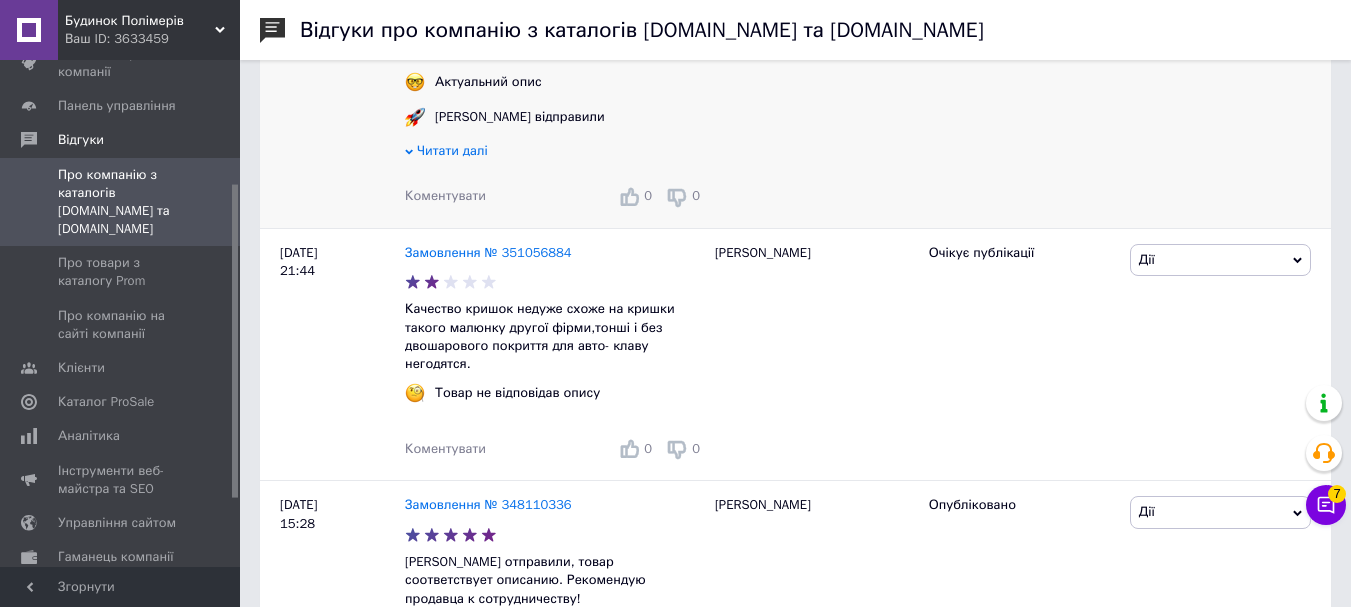 click on "Опубліковано" at bounding box center [1022, 79] 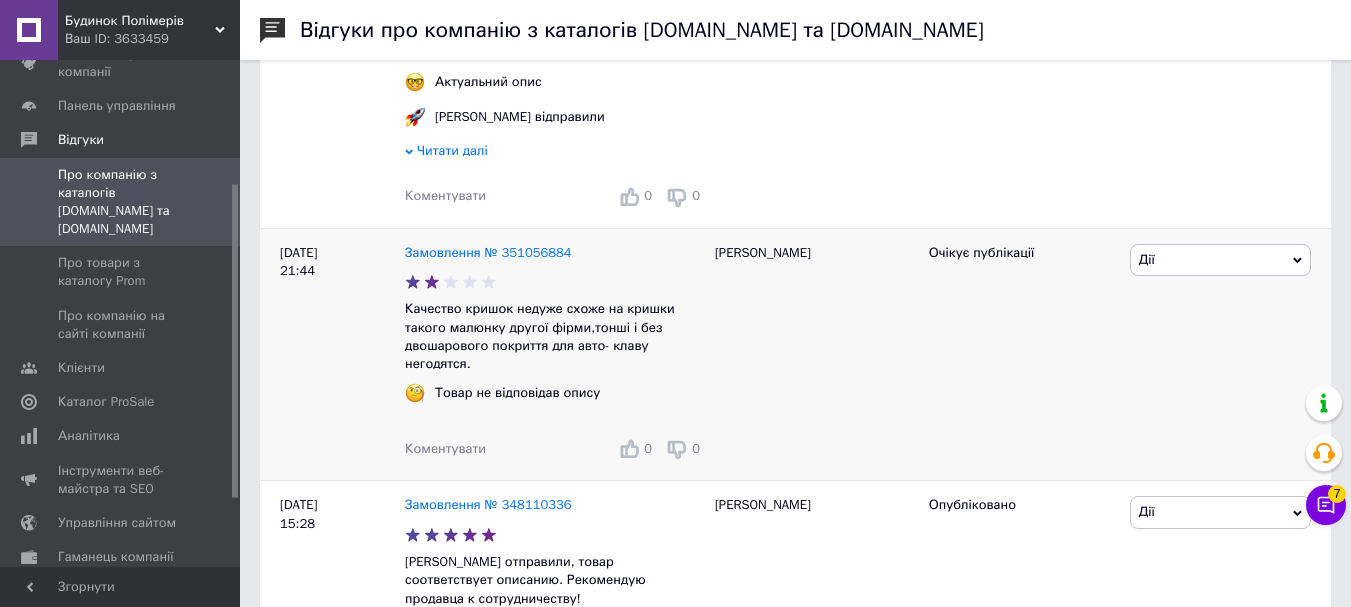 click on "Дії" at bounding box center (1220, 260) 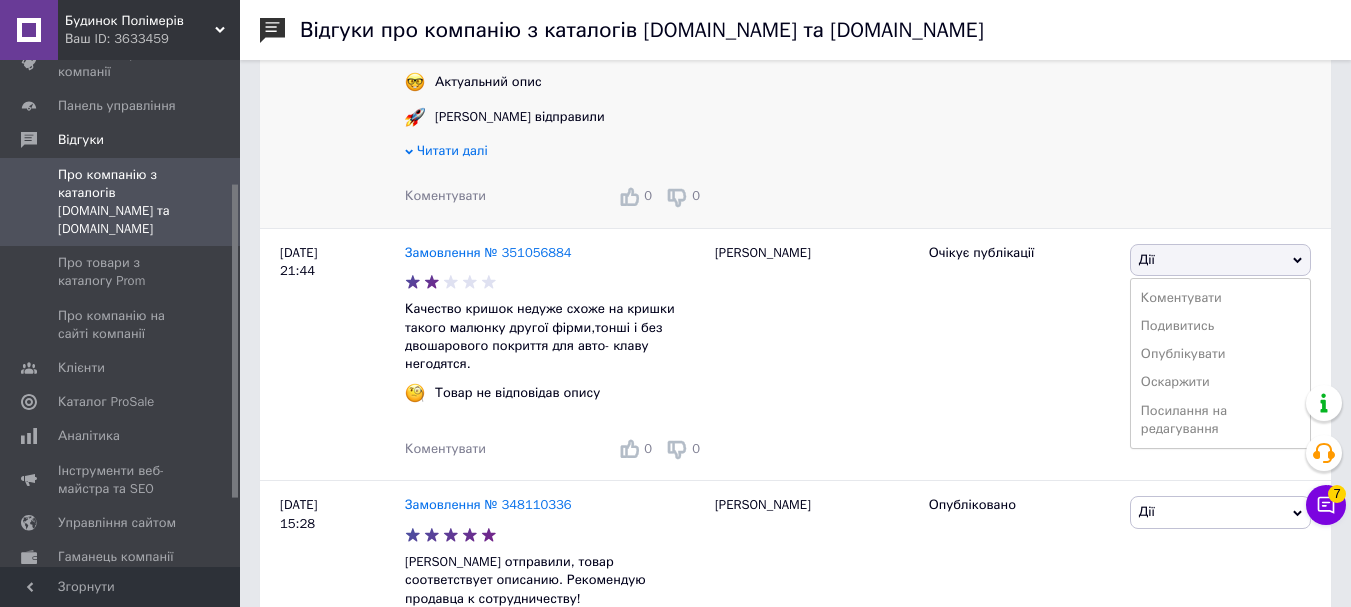 click on "Галина" at bounding box center (812, 79) 